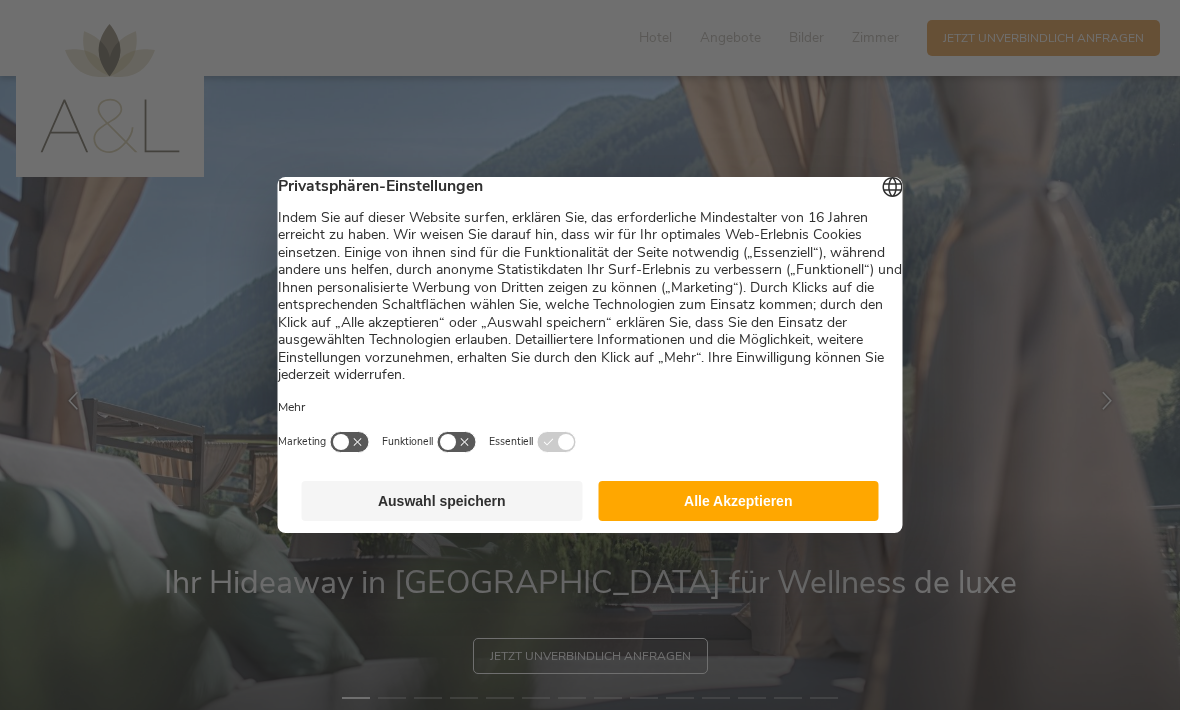 scroll, scrollTop: 0, scrollLeft: 0, axis: both 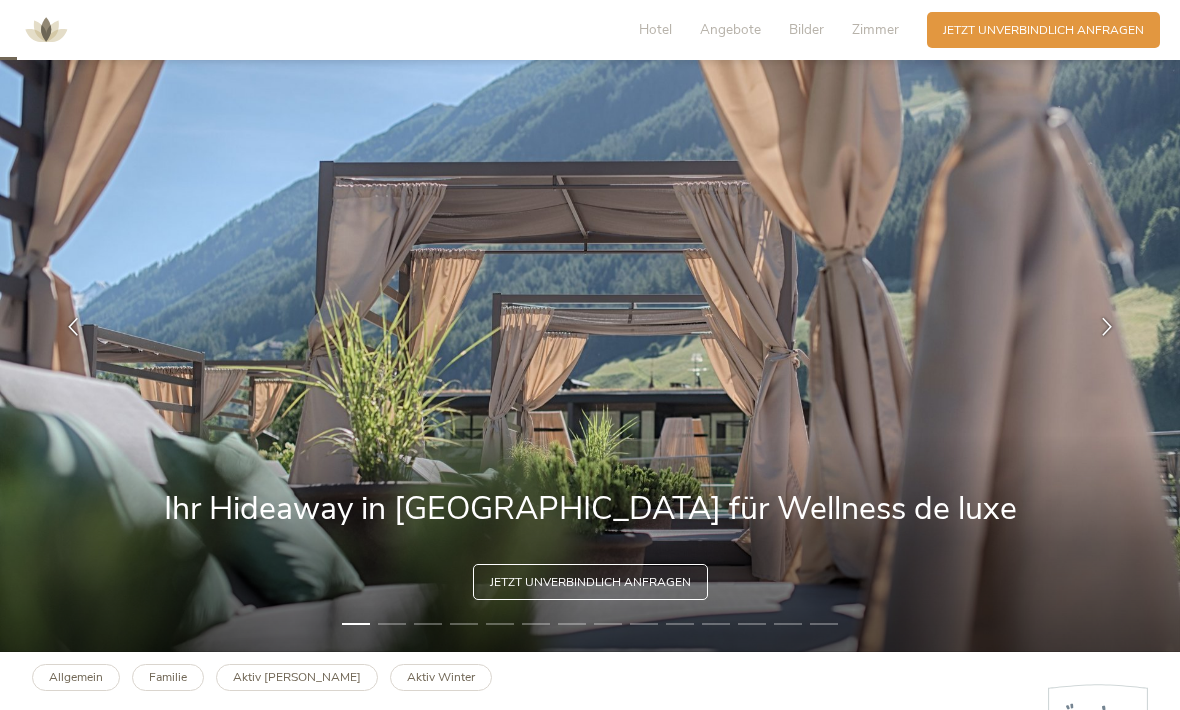 click at bounding box center [1107, 327] 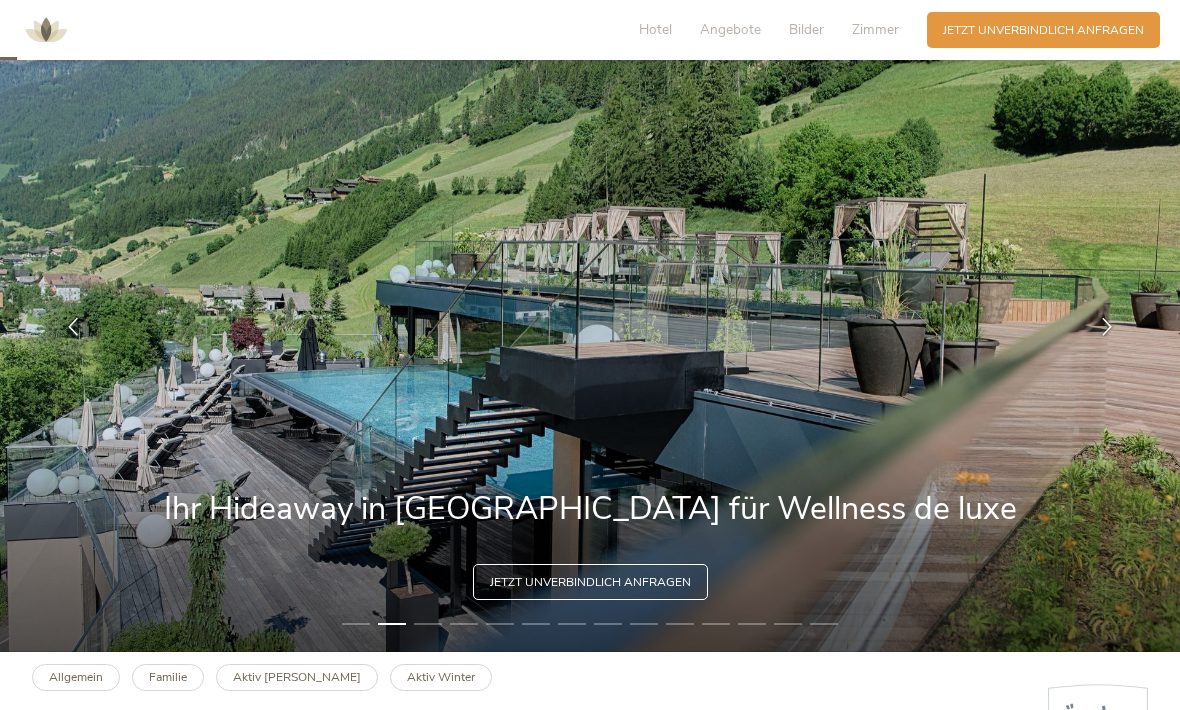 click at bounding box center (1107, 327) 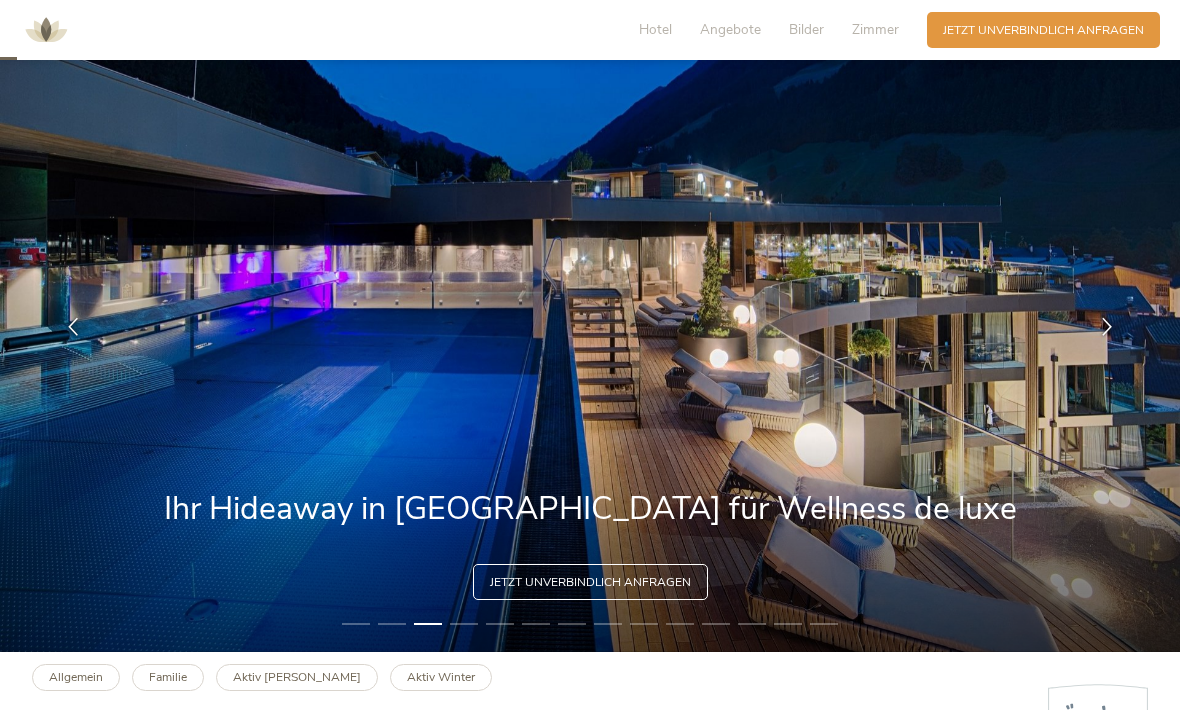 click at bounding box center (1107, 327) 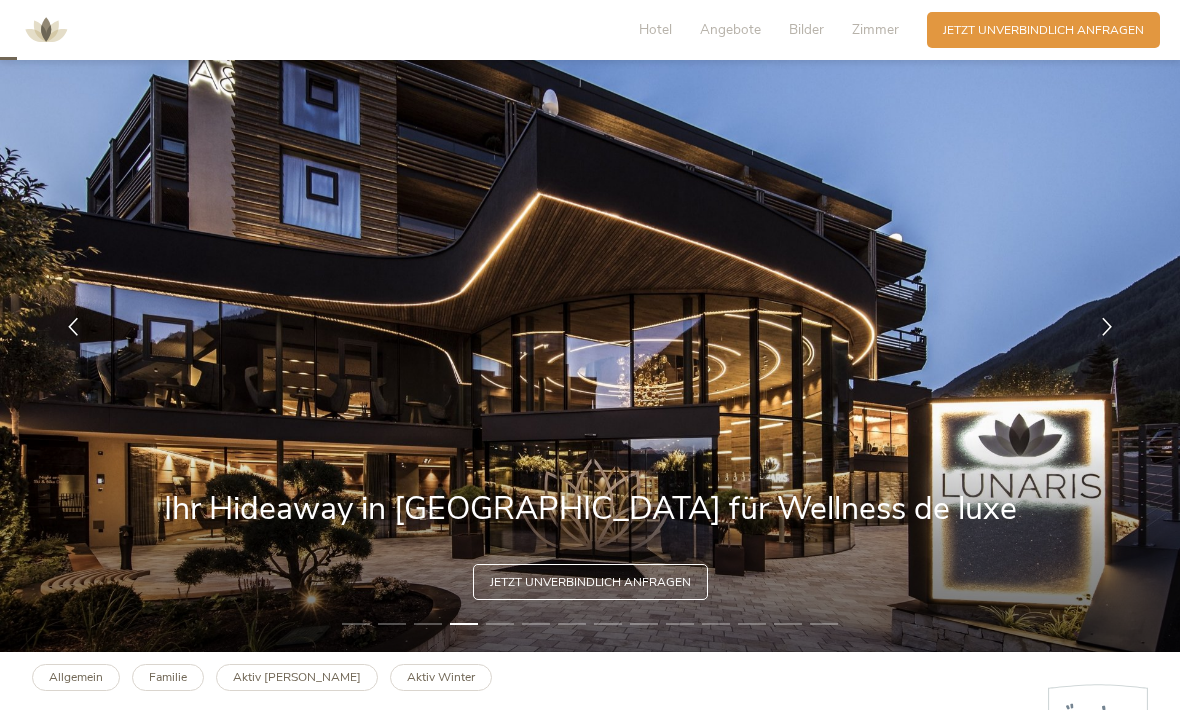 click at bounding box center (1107, 327) 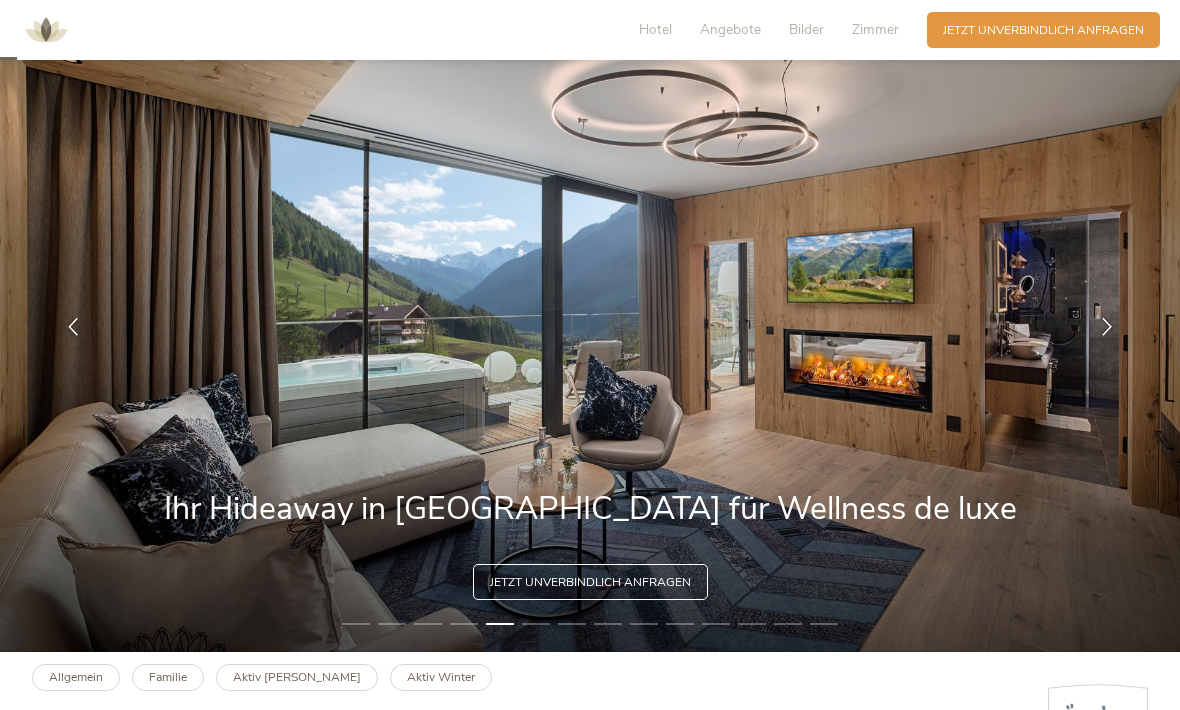 click at bounding box center [1107, 327] 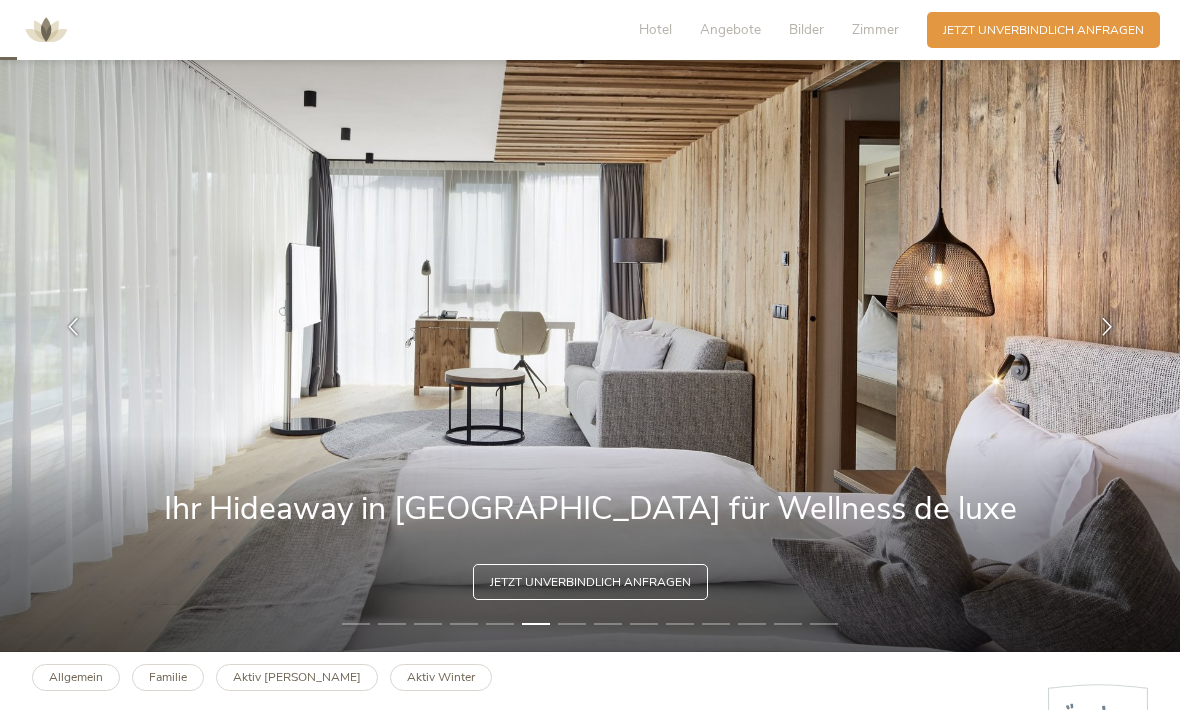 click at bounding box center [1107, 327] 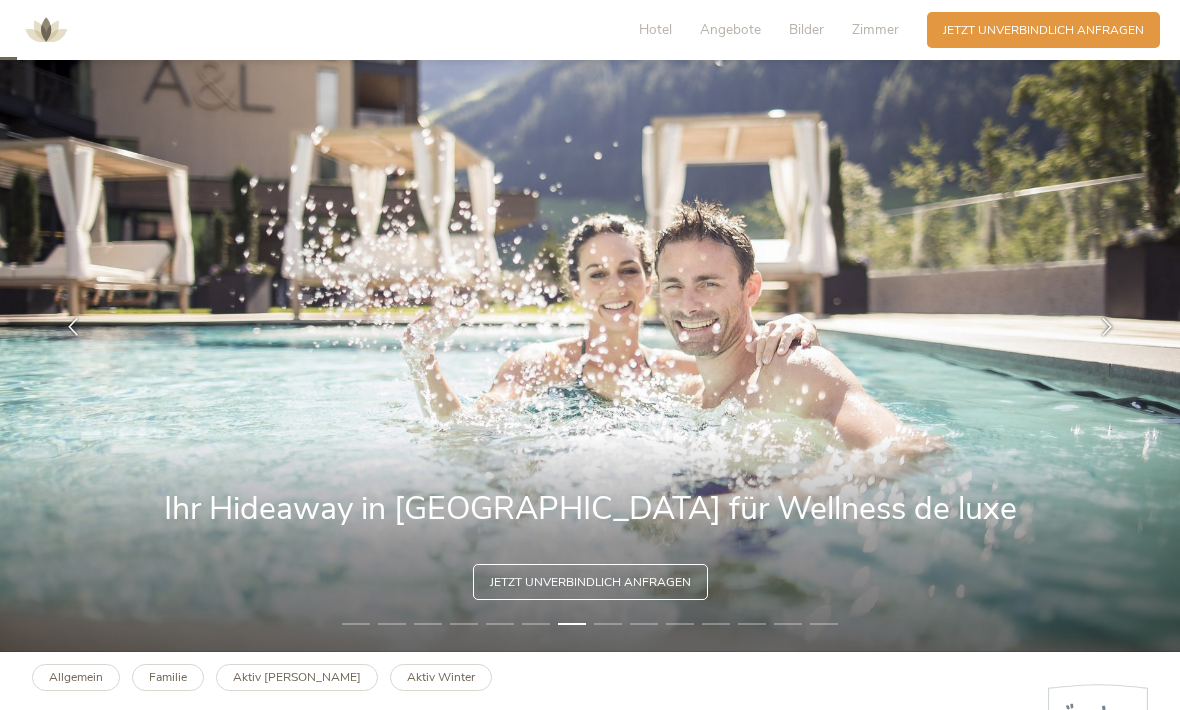 click at bounding box center (1107, 327) 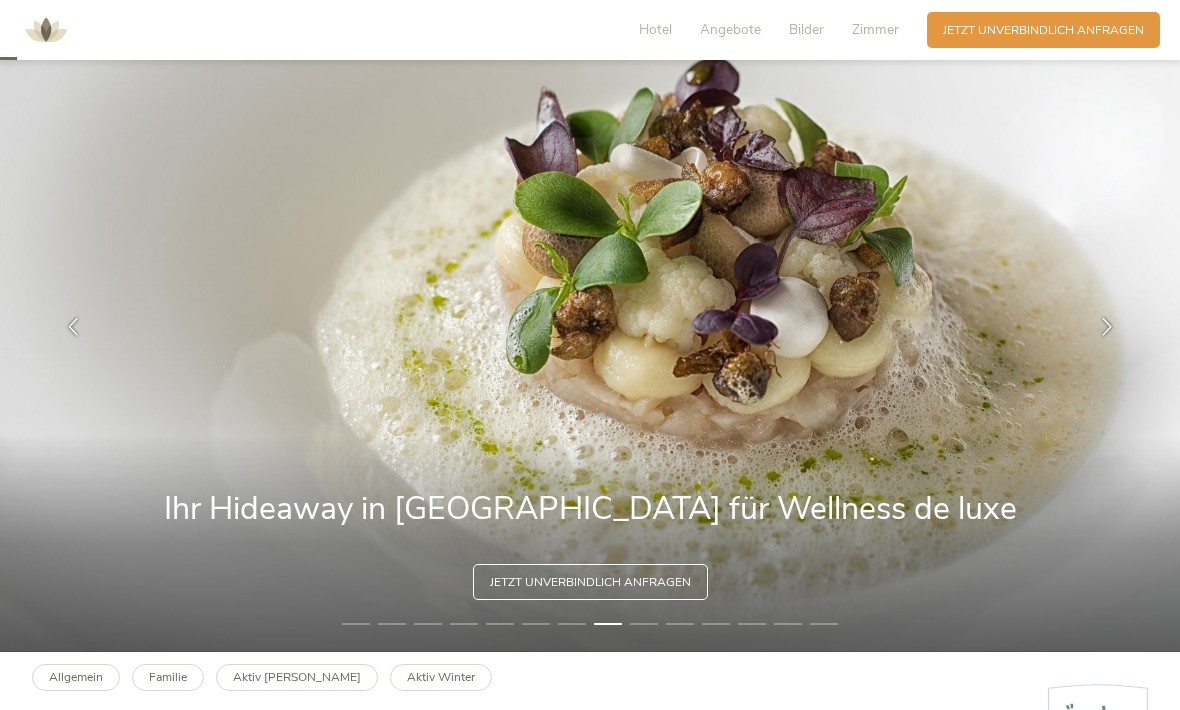 click at bounding box center (1107, 327) 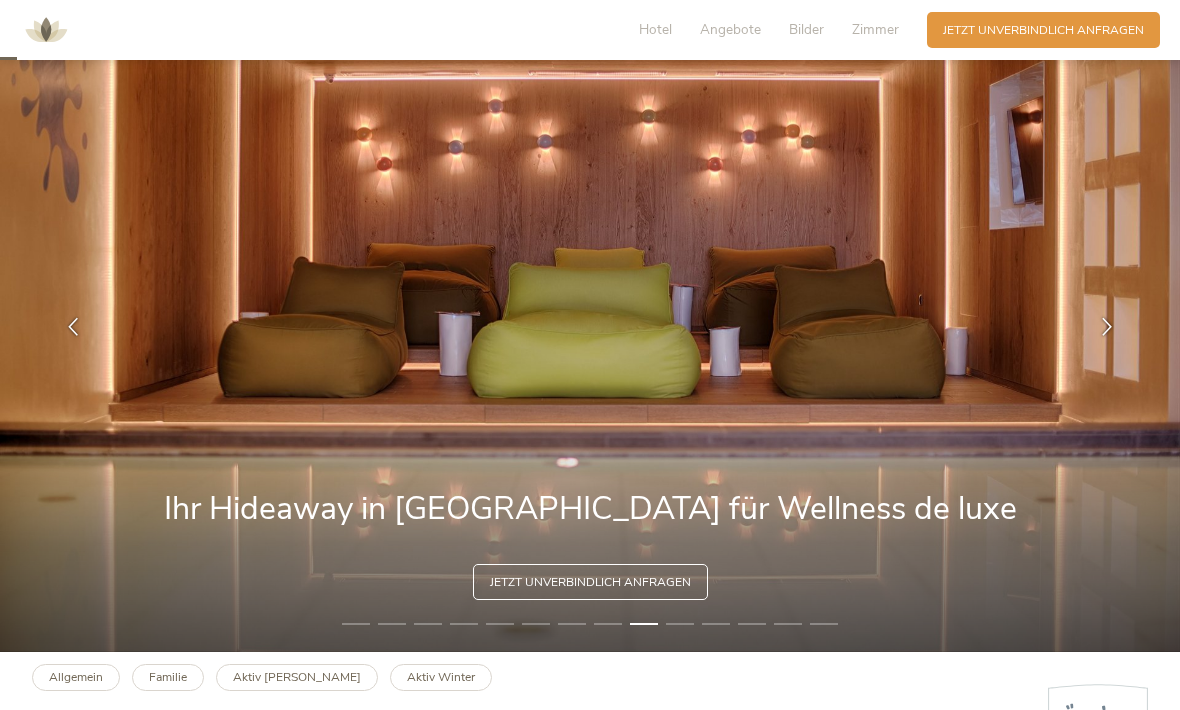 click at bounding box center [1107, 327] 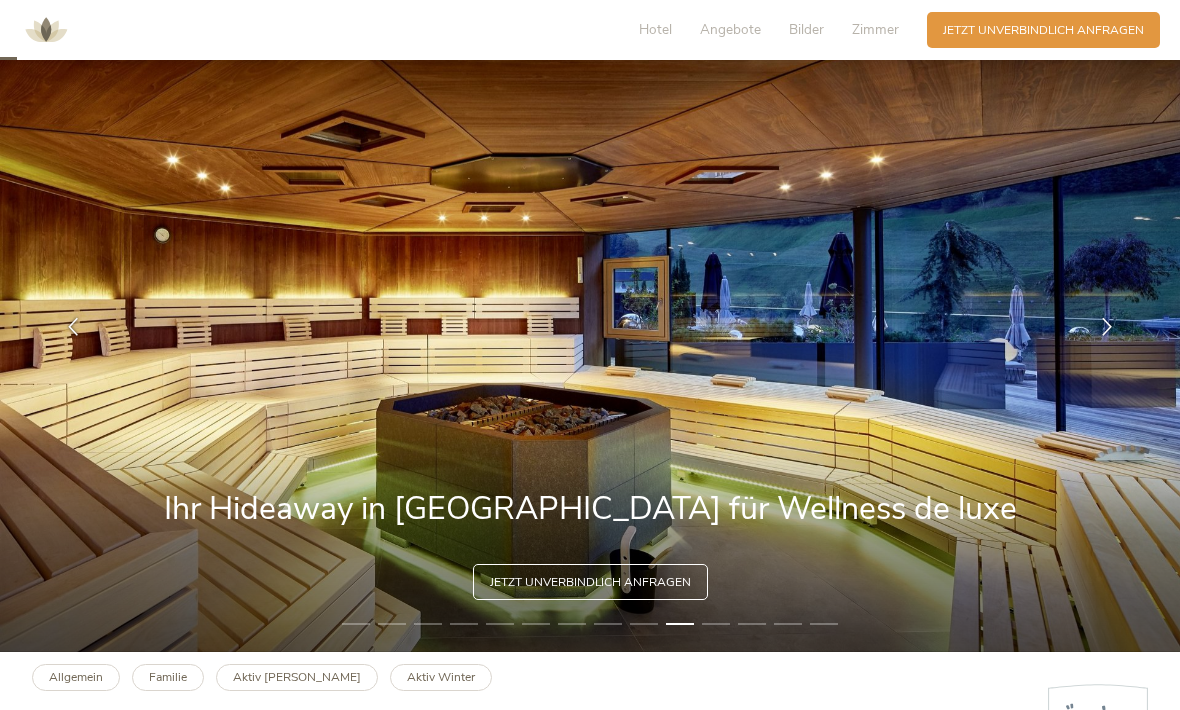 click at bounding box center (1107, 327) 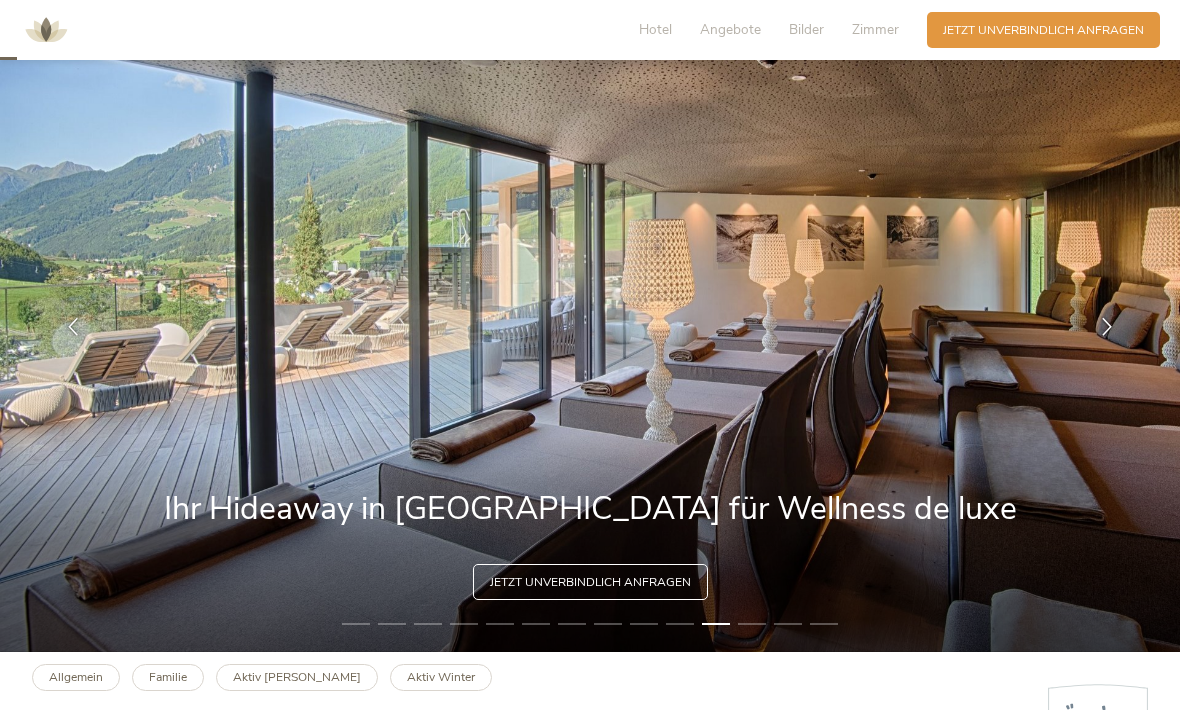 click at bounding box center (1107, 327) 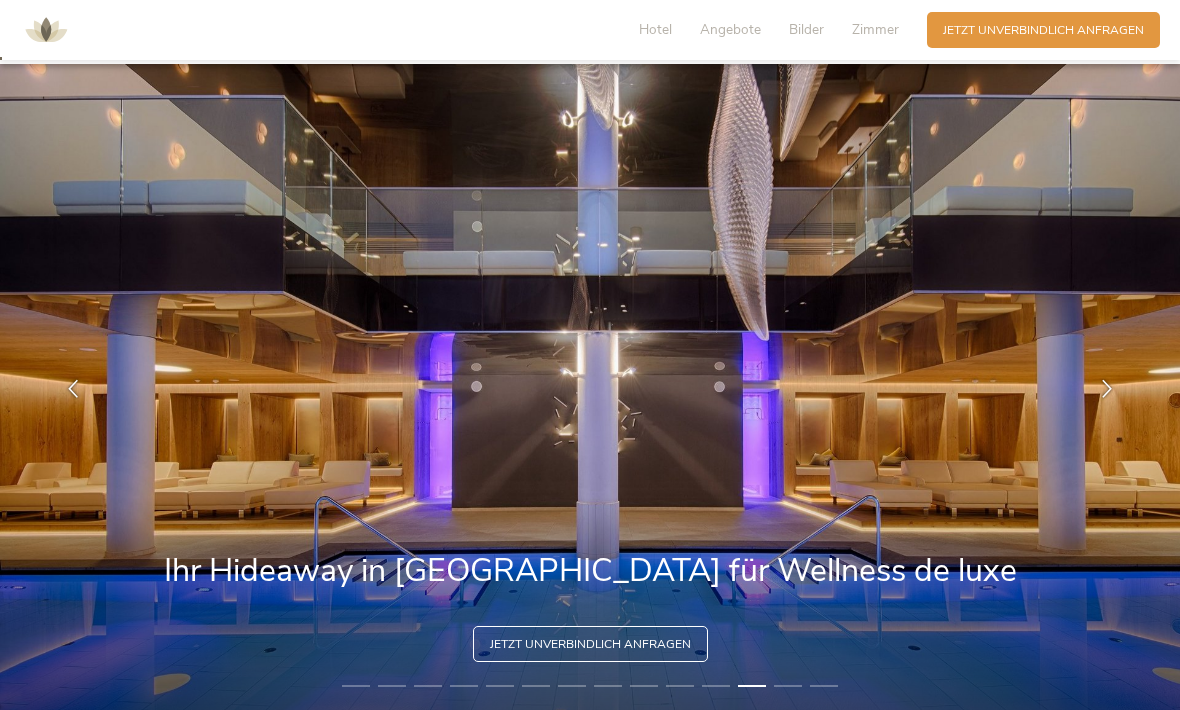 scroll, scrollTop: 0, scrollLeft: 0, axis: both 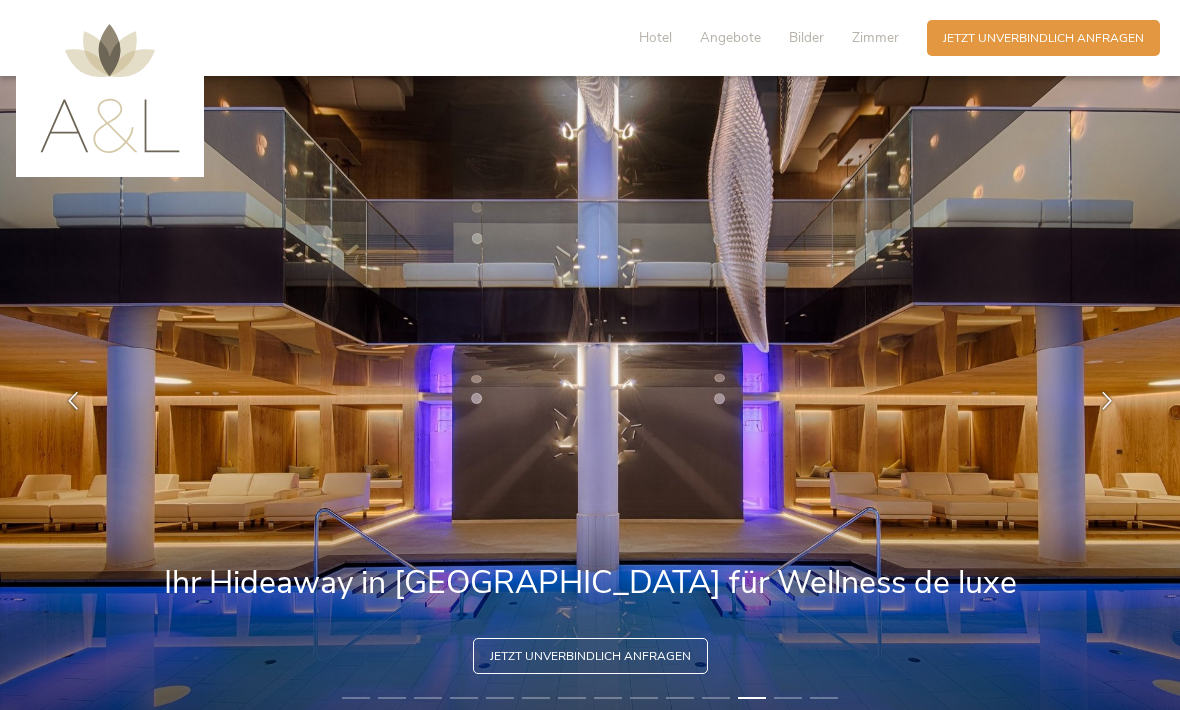 click on "Hotel" at bounding box center (655, 37) 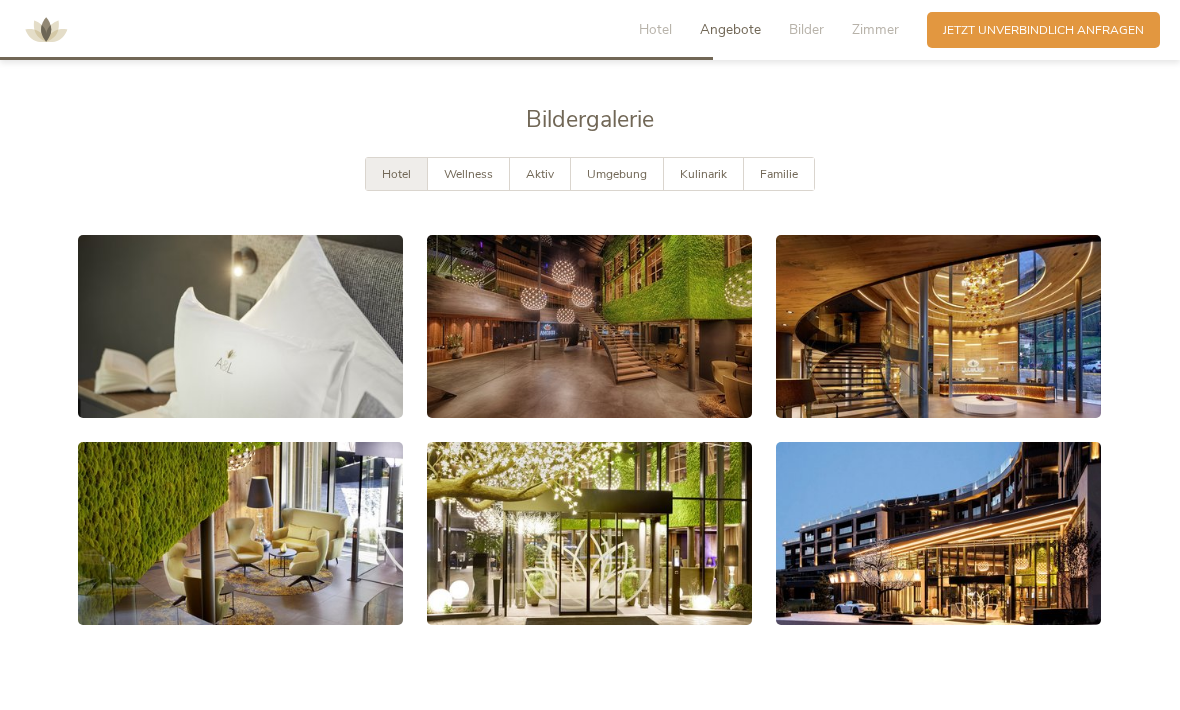 scroll, scrollTop: 3069, scrollLeft: 0, axis: vertical 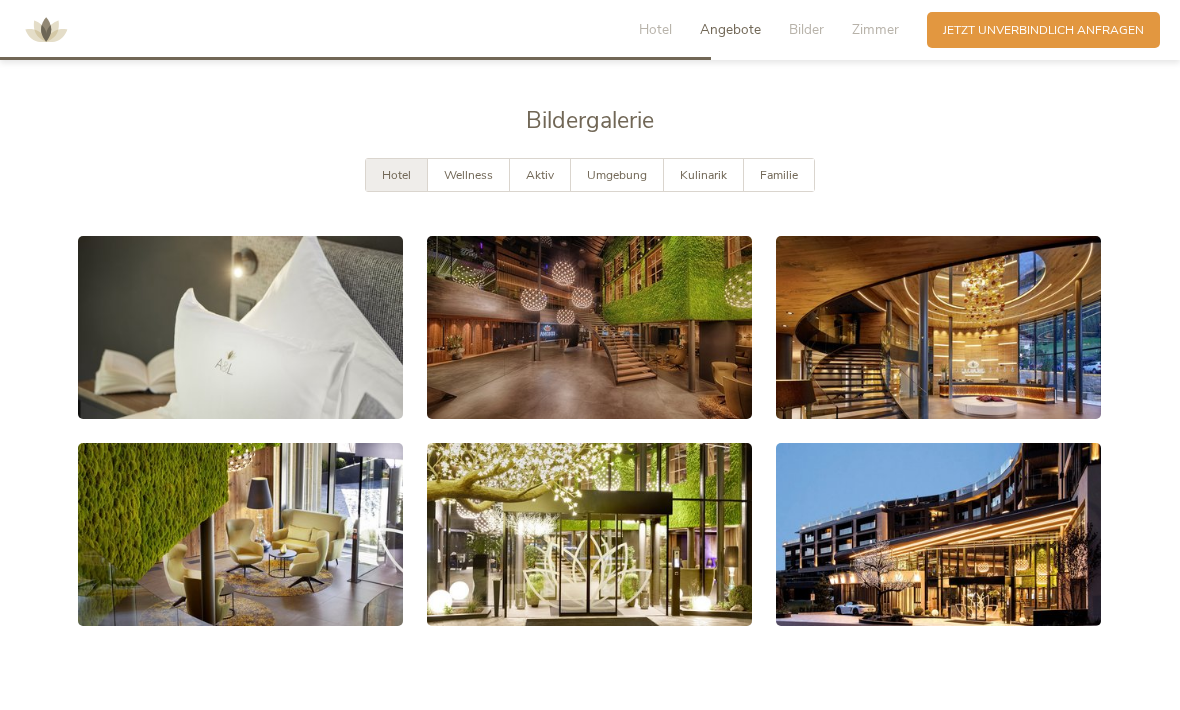 click on "Kulinarik" at bounding box center (703, 175) 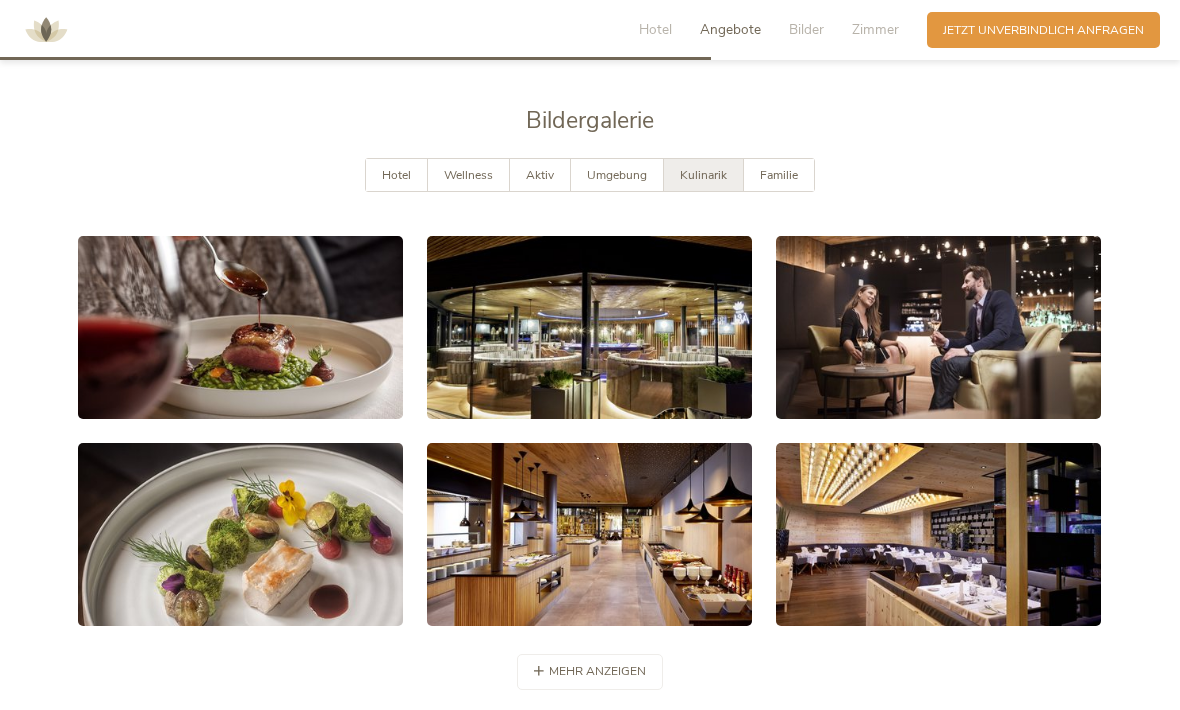 click at bounding box center [589, 327] 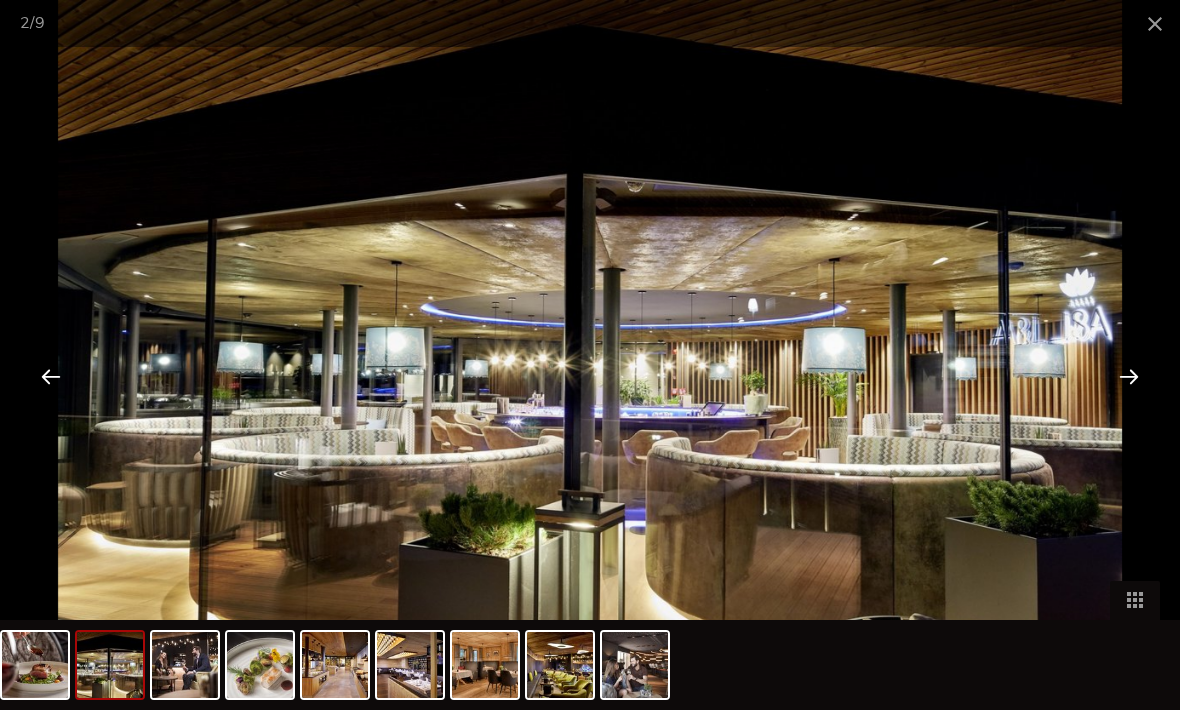 click at bounding box center [1129, 376] 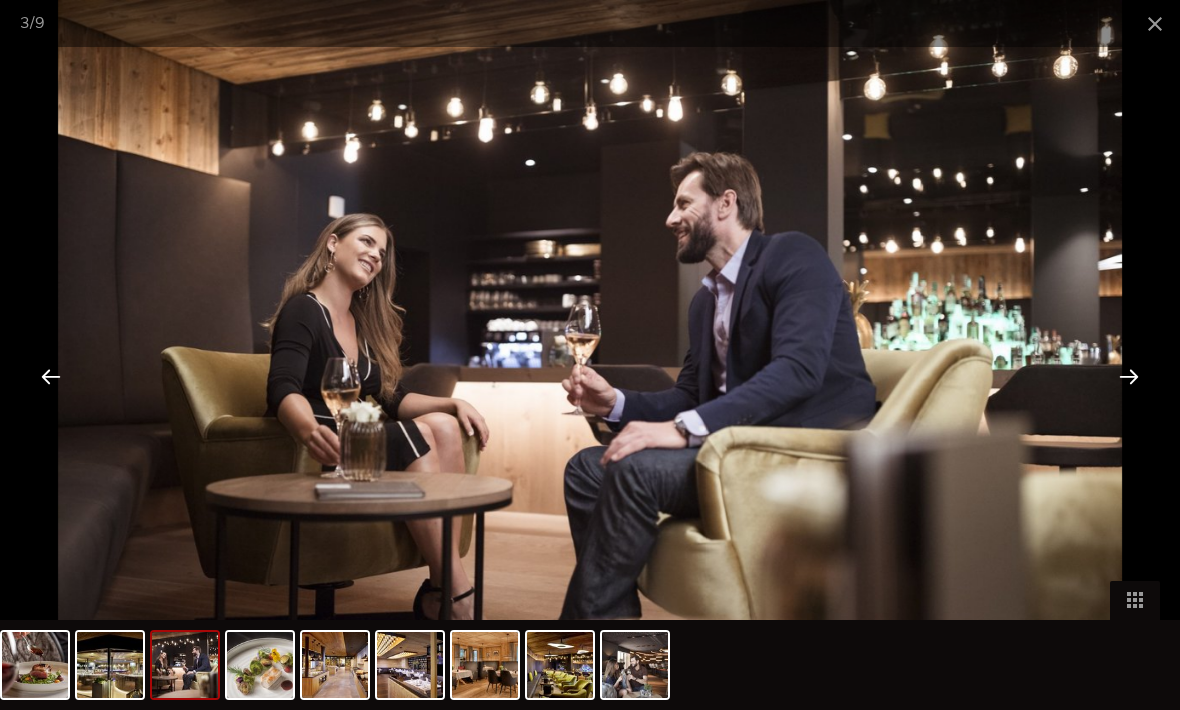 click at bounding box center [1129, 376] 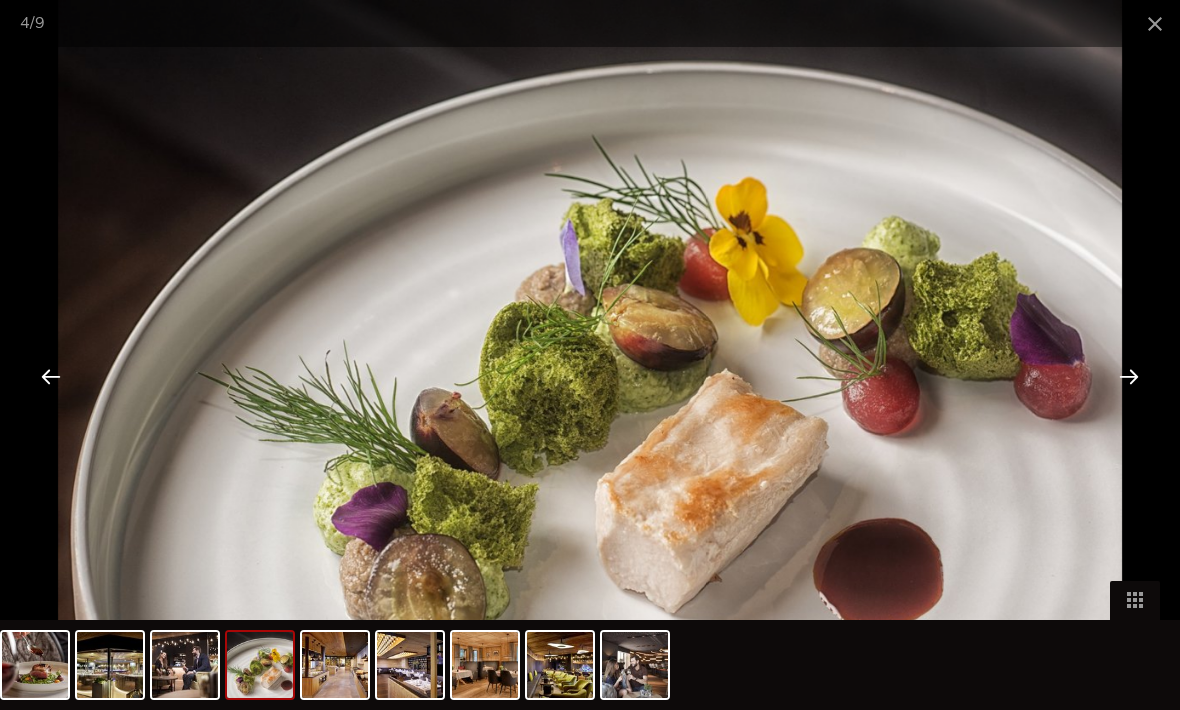 click at bounding box center (1129, 376) 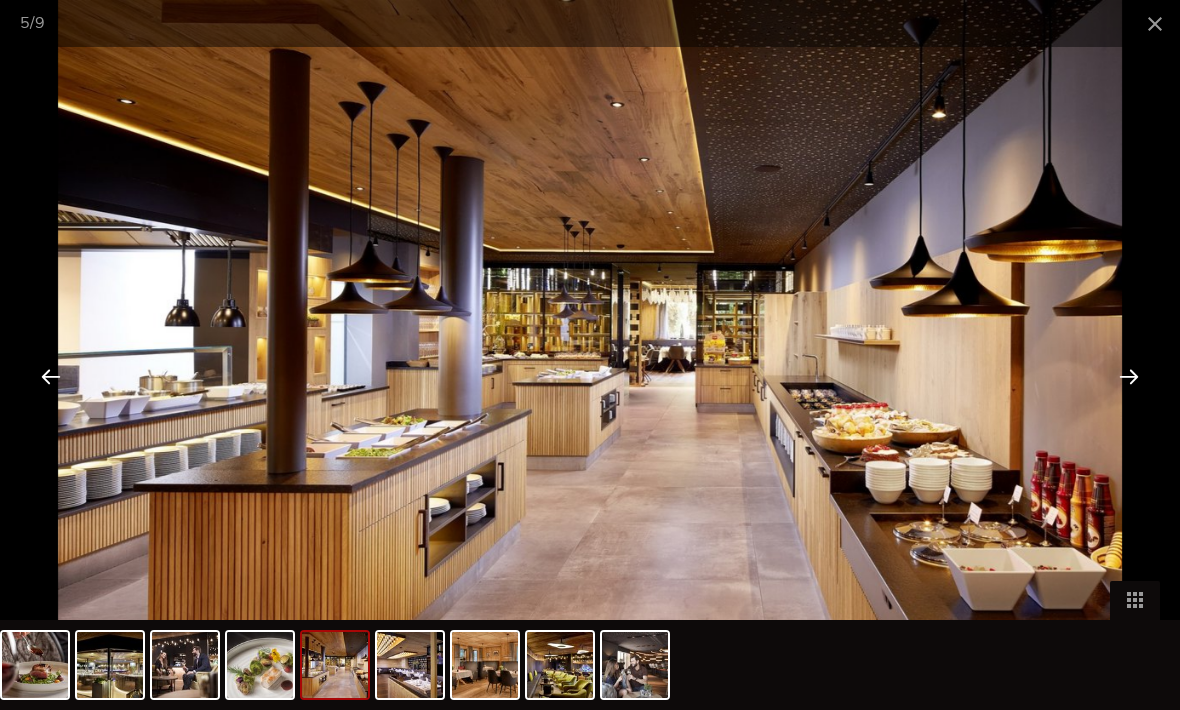 click at bounding box center [1129, 376] 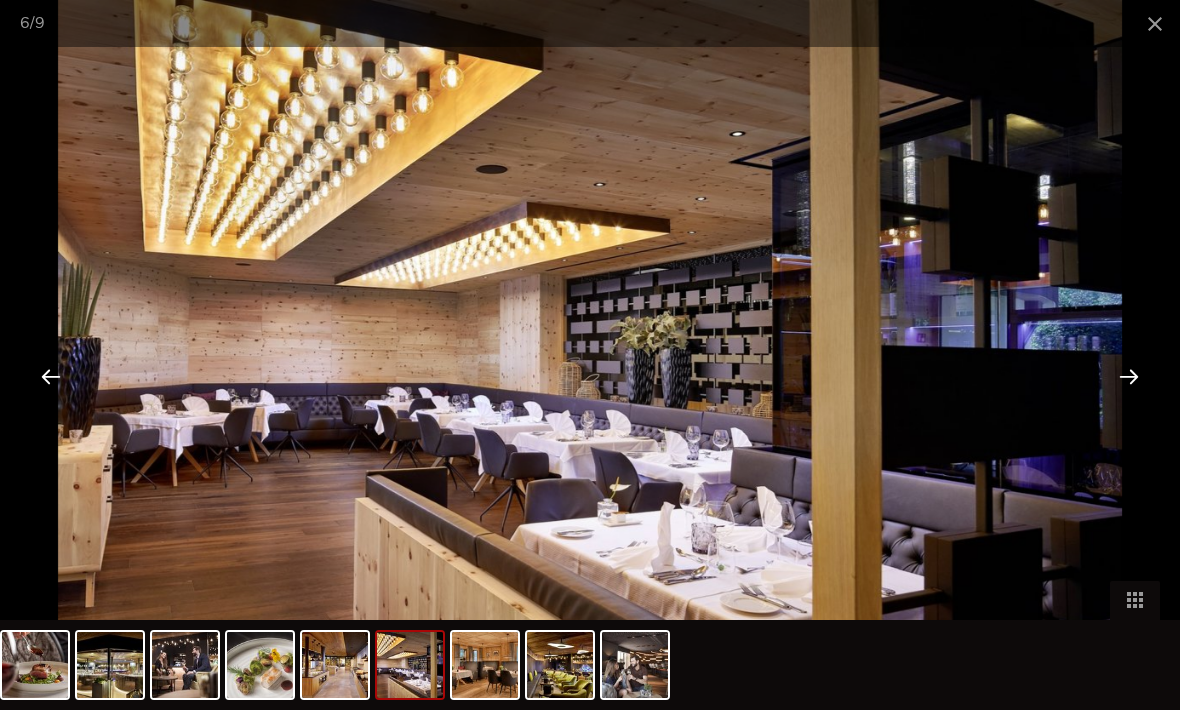 click at bounding box center (1129, 376) 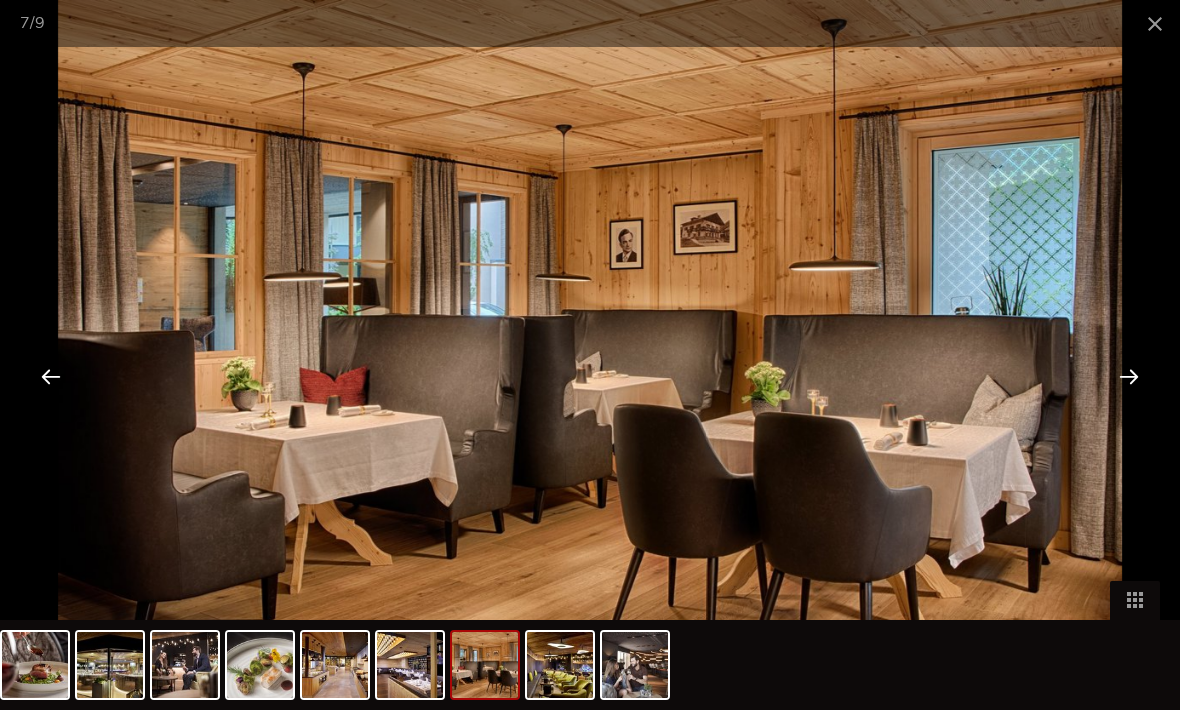 click at bounding box center (1129, 376) 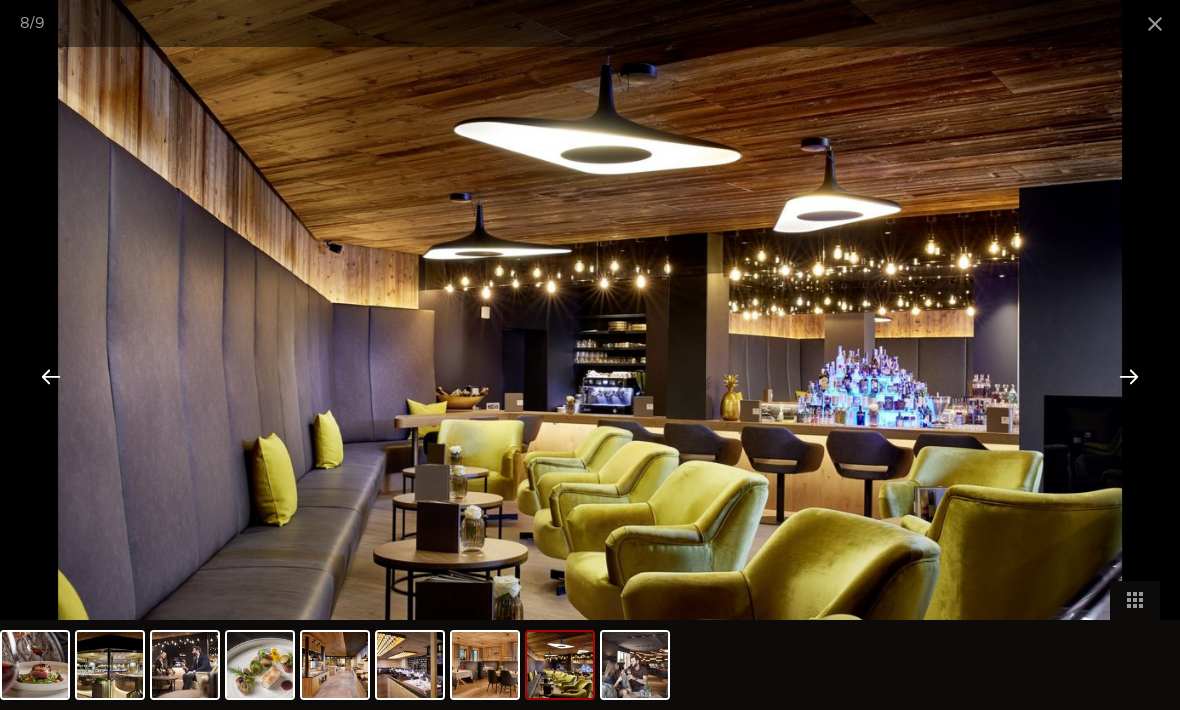 click at bounding box center [1129, 376] 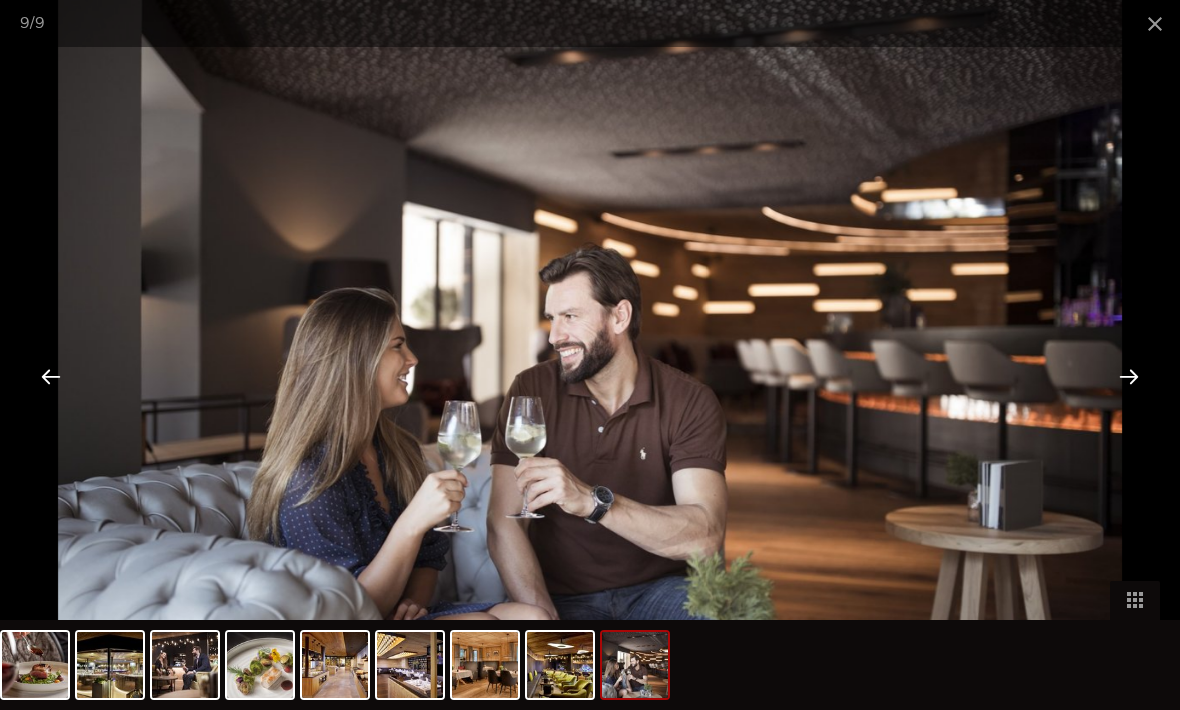 click at bounding box center (1129, 376) 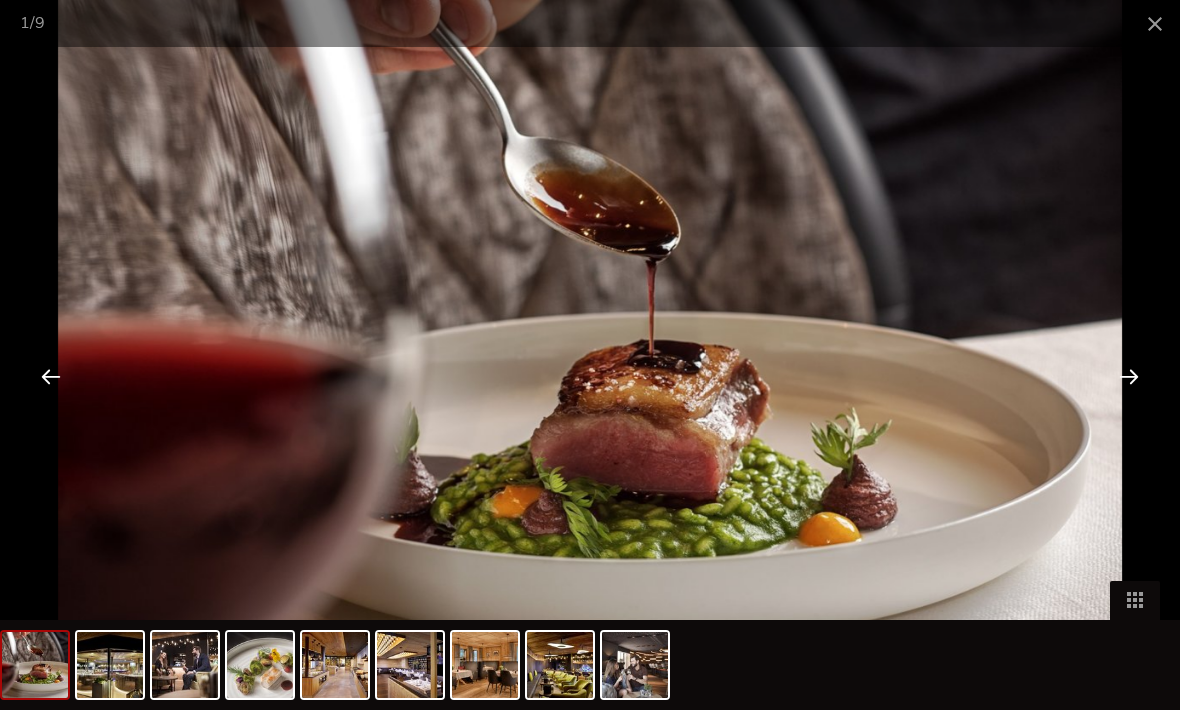 click at bounding box center [1129, 376] 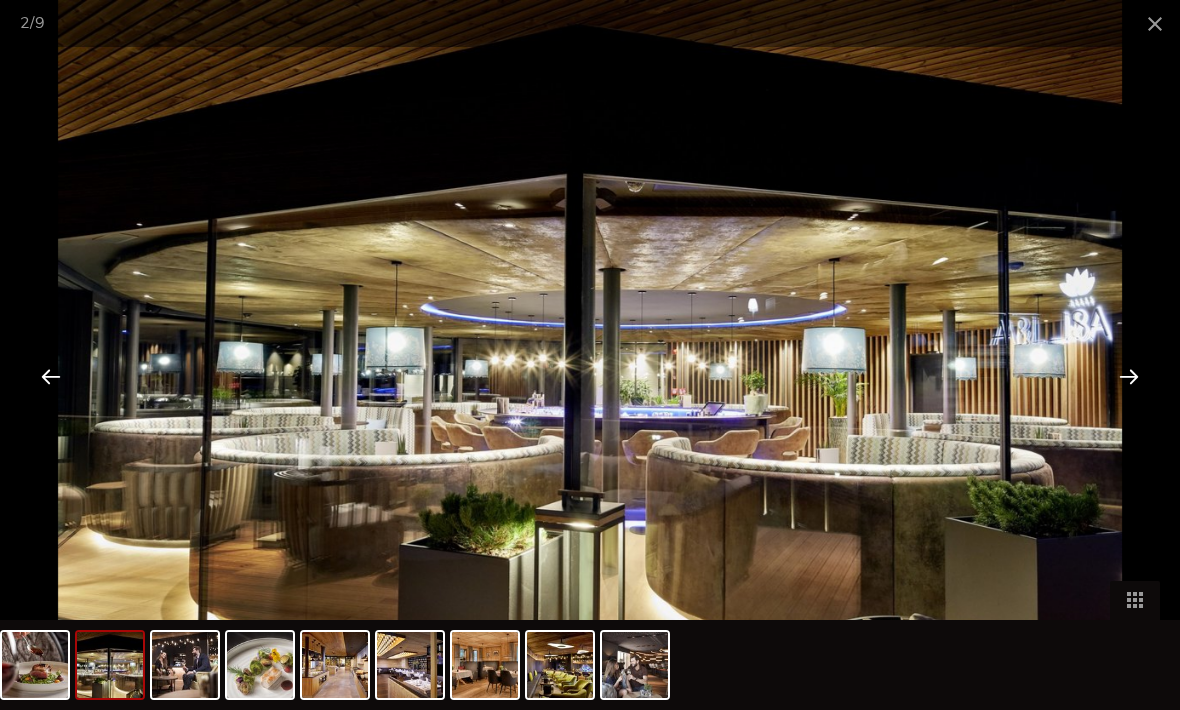 click at bounding box center [1129, 376] 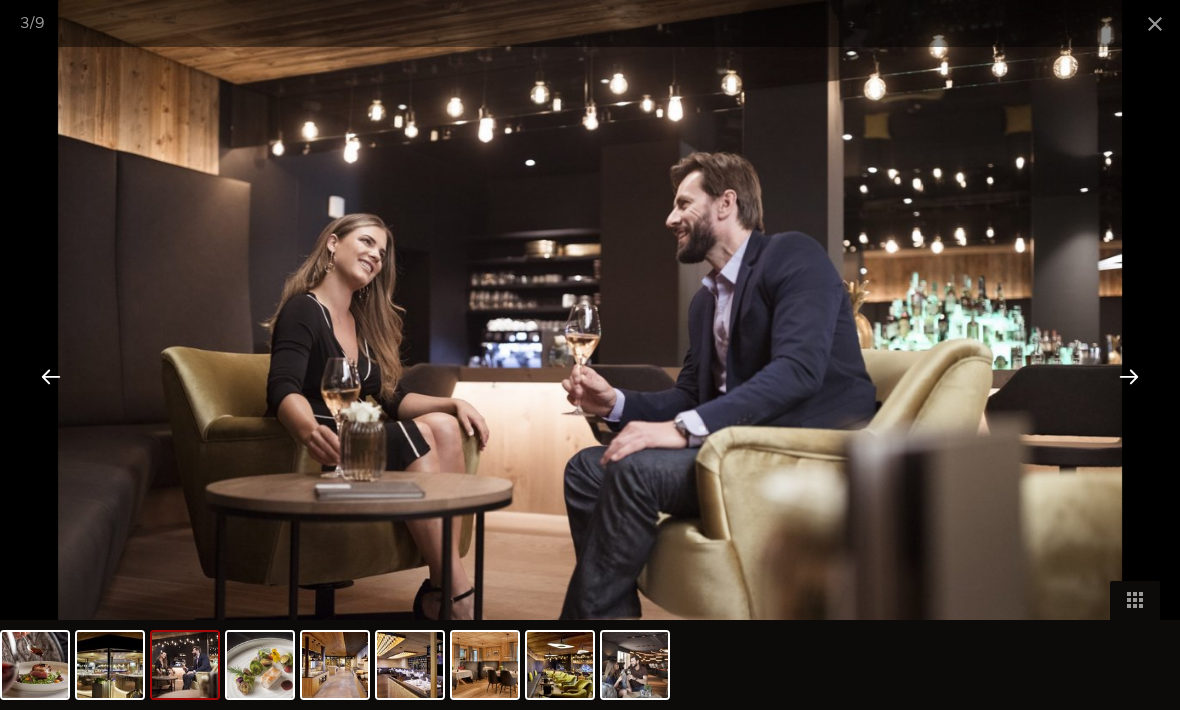 click at bounding box center (1129, 376) 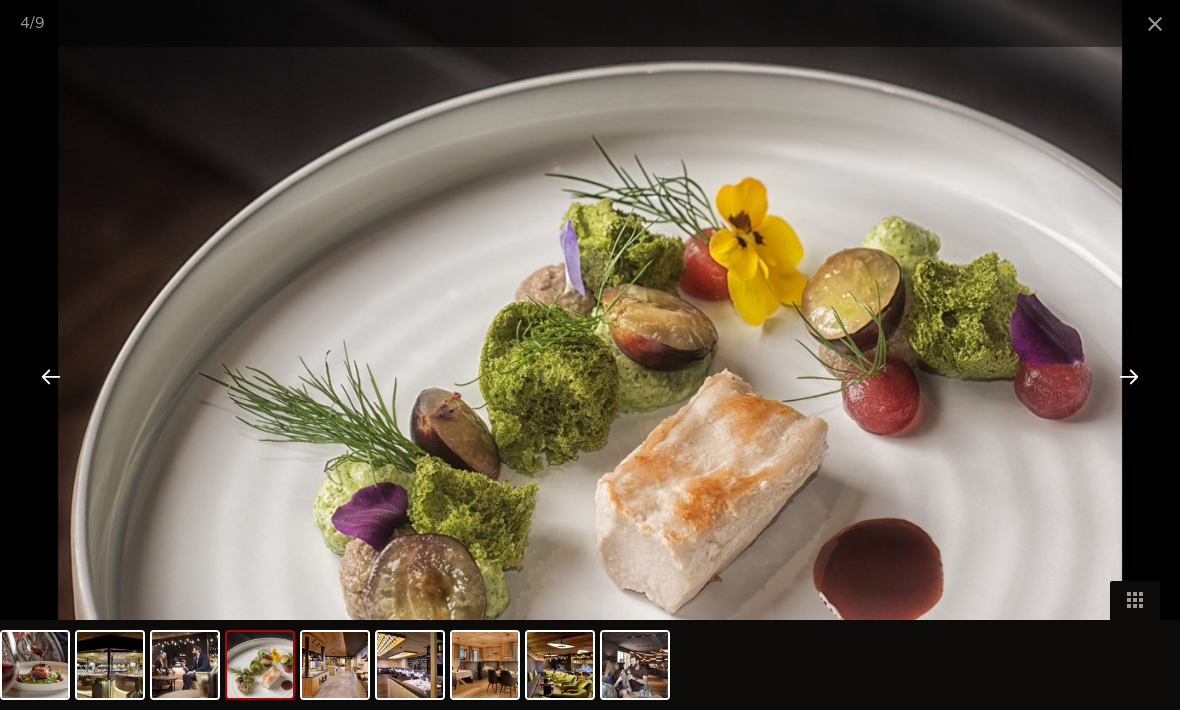 click at bounding box center [1155, 23] 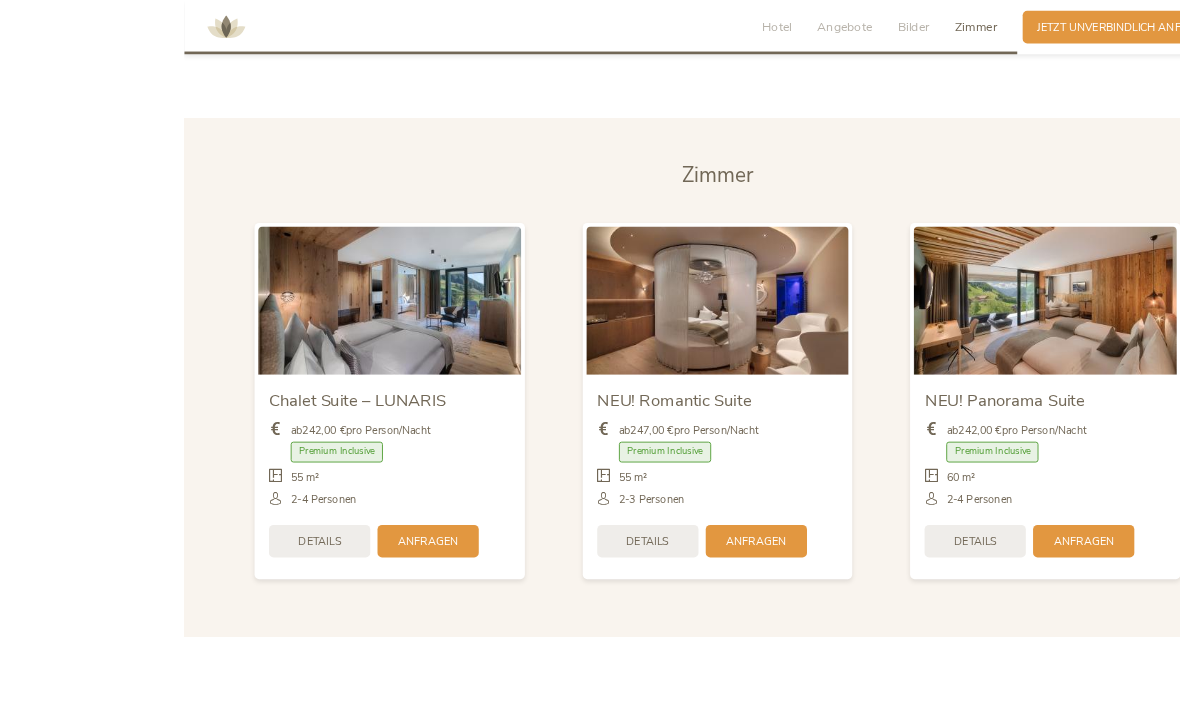 scroll, scrollTop: 4017, scrollLeft: 0, axis: vertical 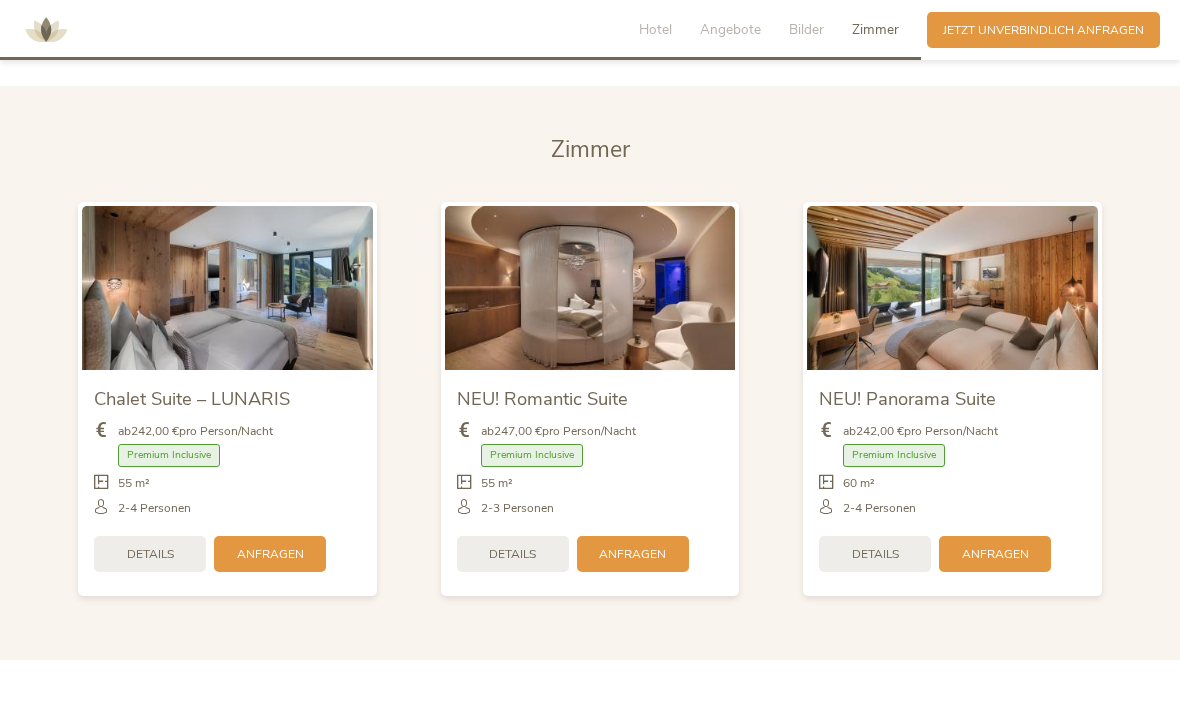 click on "Details" at bounding box center [513, 554] 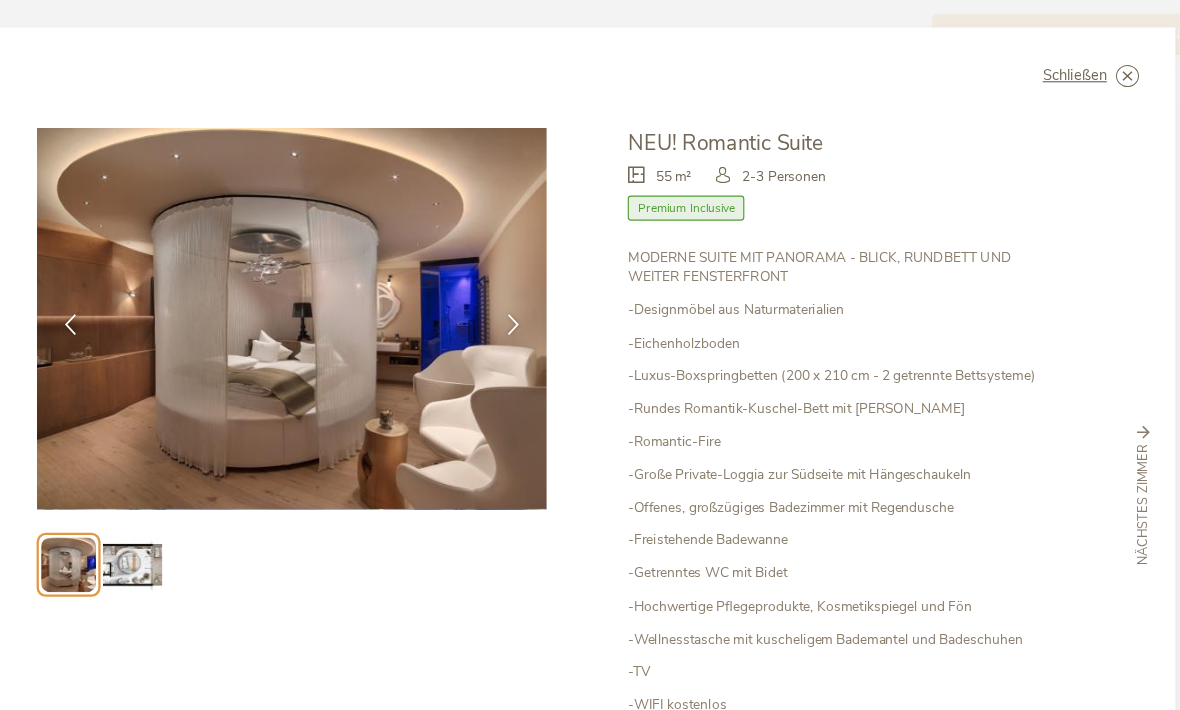 scroll, scrollTop: 4010, scrollLeft: 0, axis: vertical 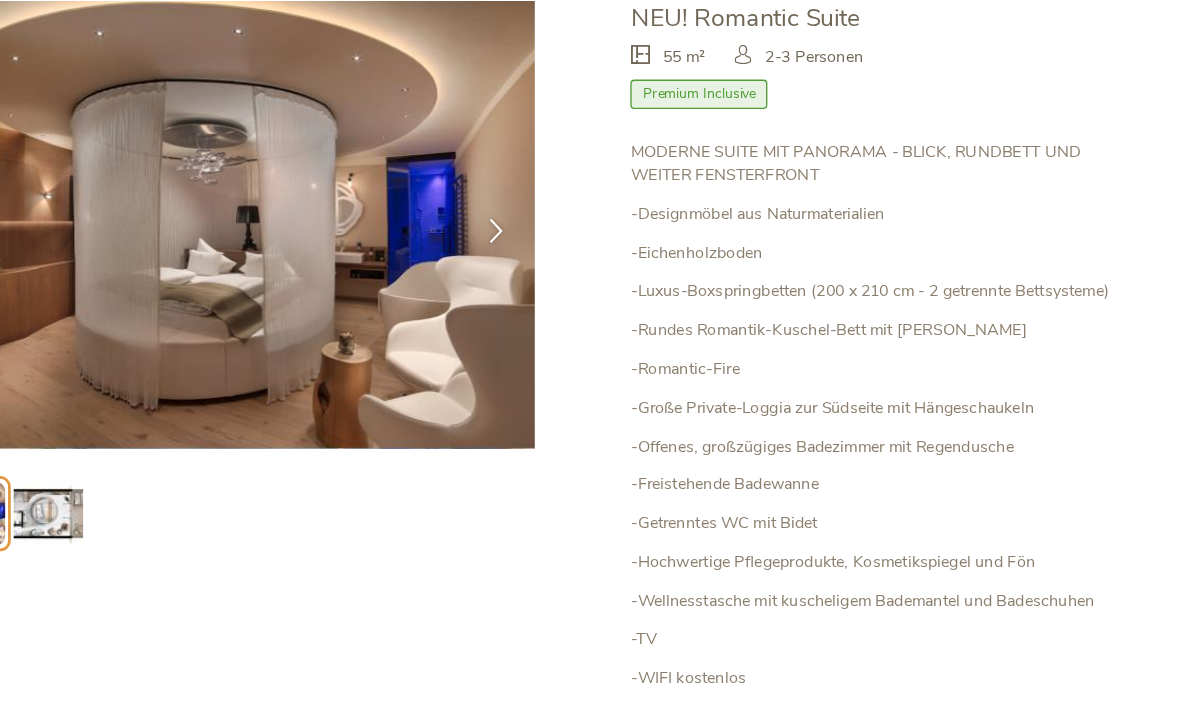 click at bounding box center (561, 274) 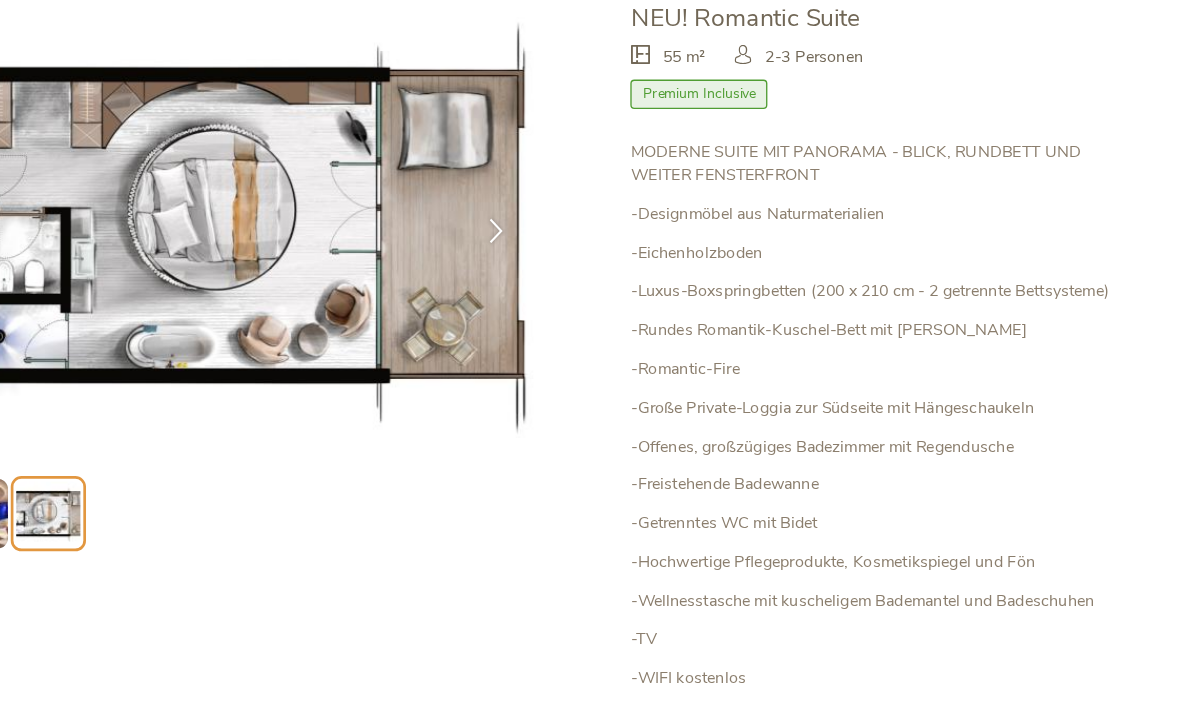 click at bounding box center [561, 274] 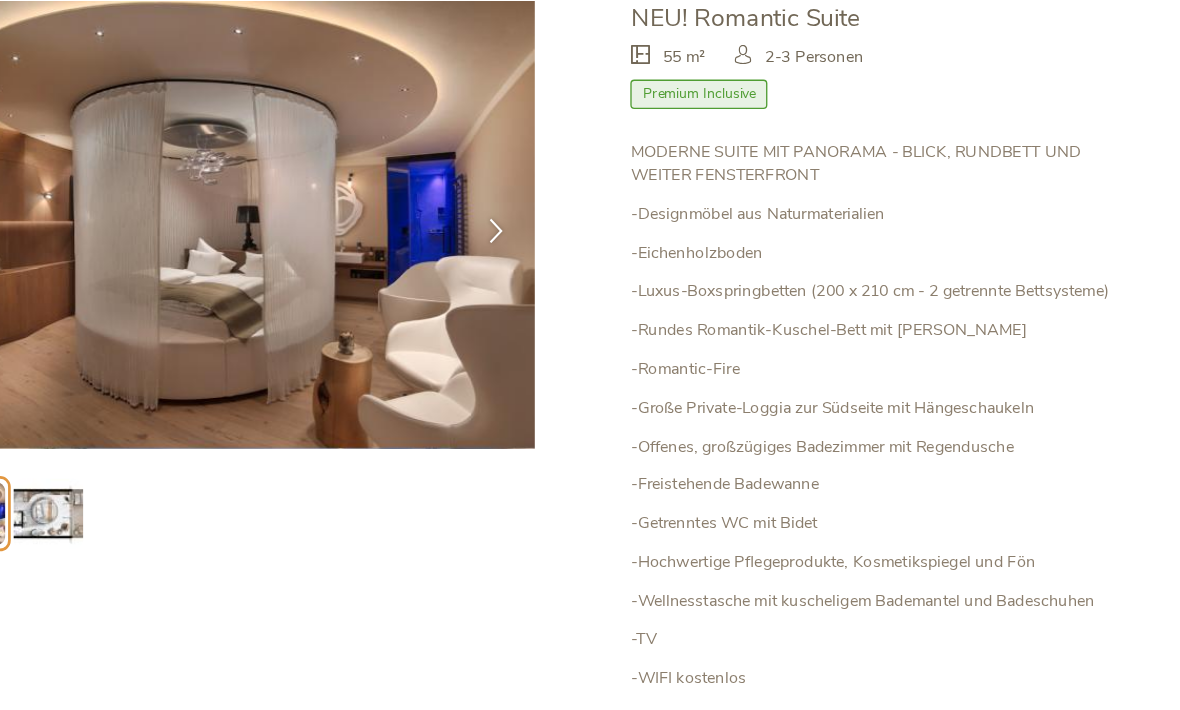 click at bounding box center (561, 274) 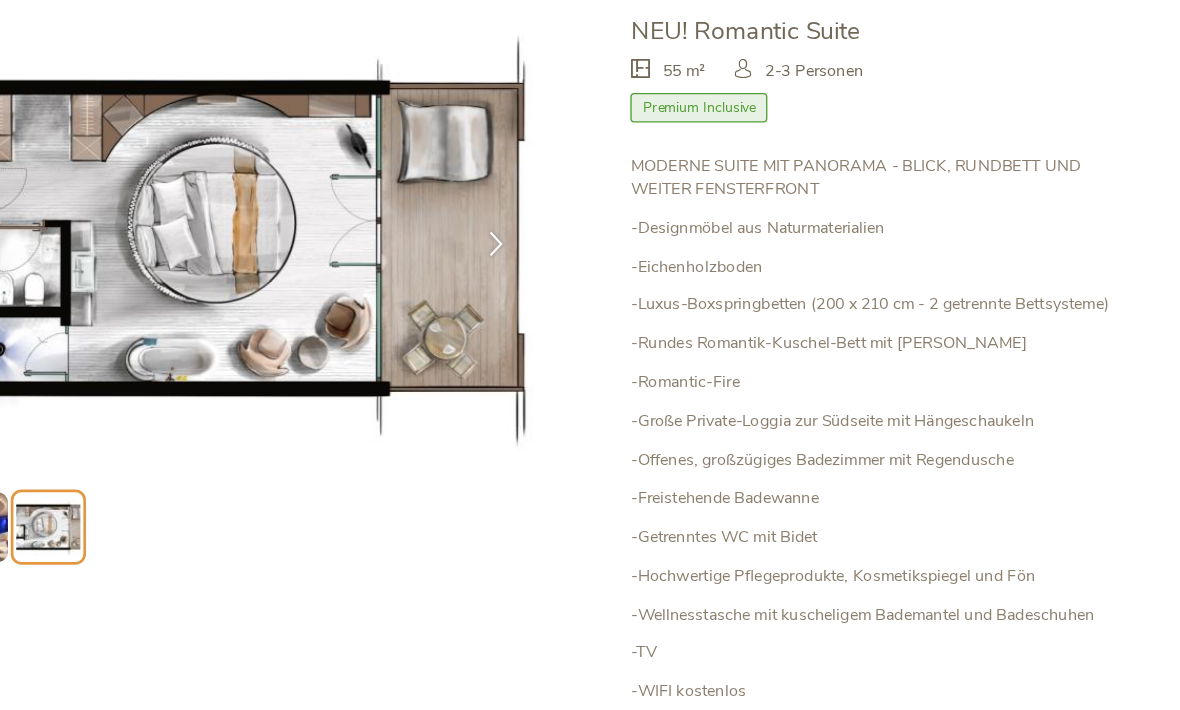 scroll, scrollTop: 0, scrollLeft: 0, axis: both 